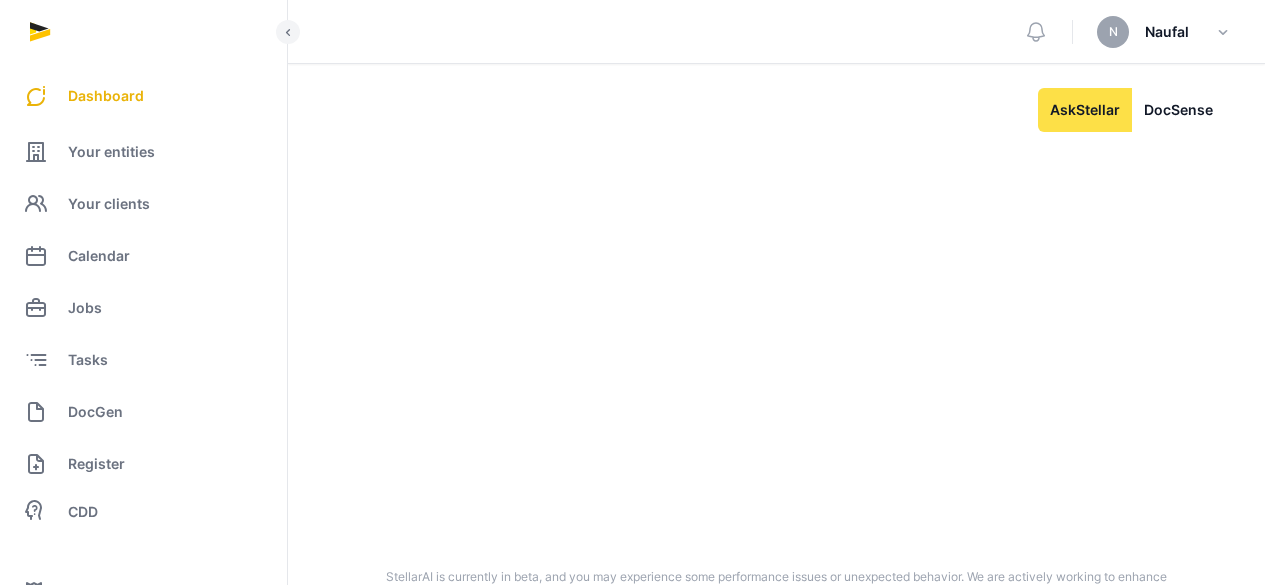 scroll, scrollTop: 0, scrollLeft: 0, axis: both 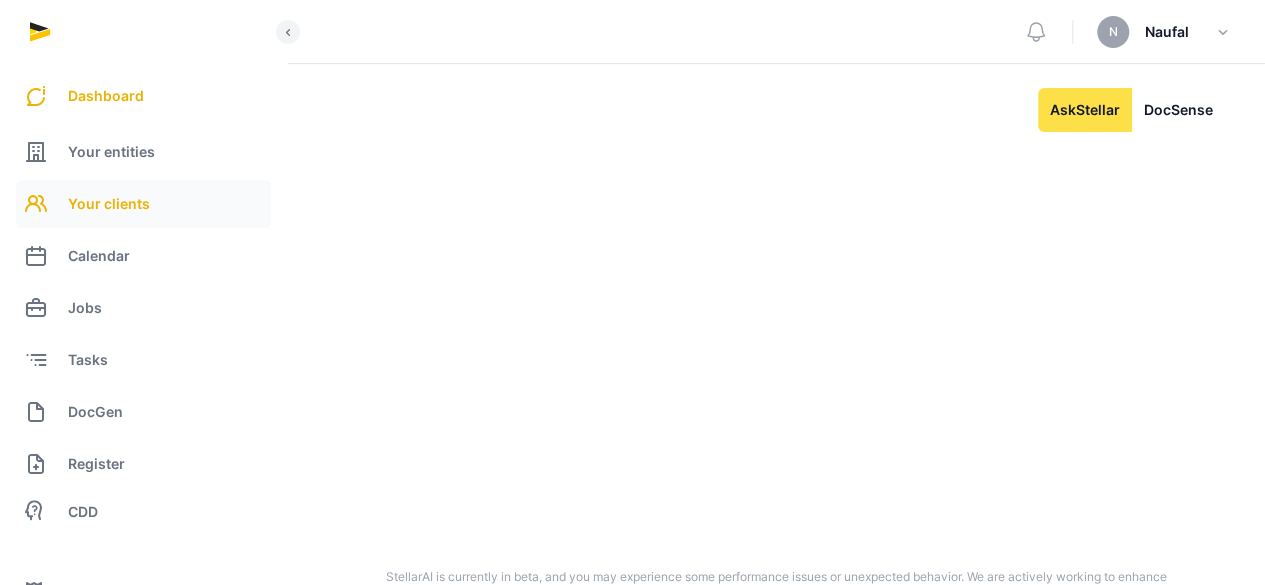 click on "Your clients" at bounding box center (109, 204) 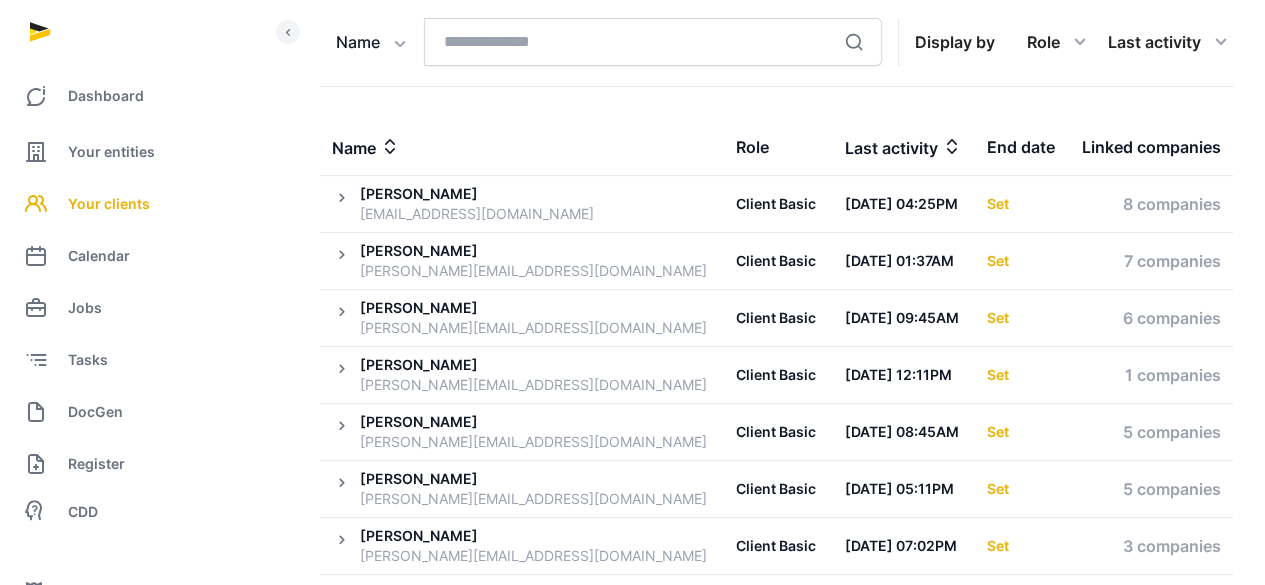 scroll, scrollTop: 0, scrollLeft: 0, axis: both 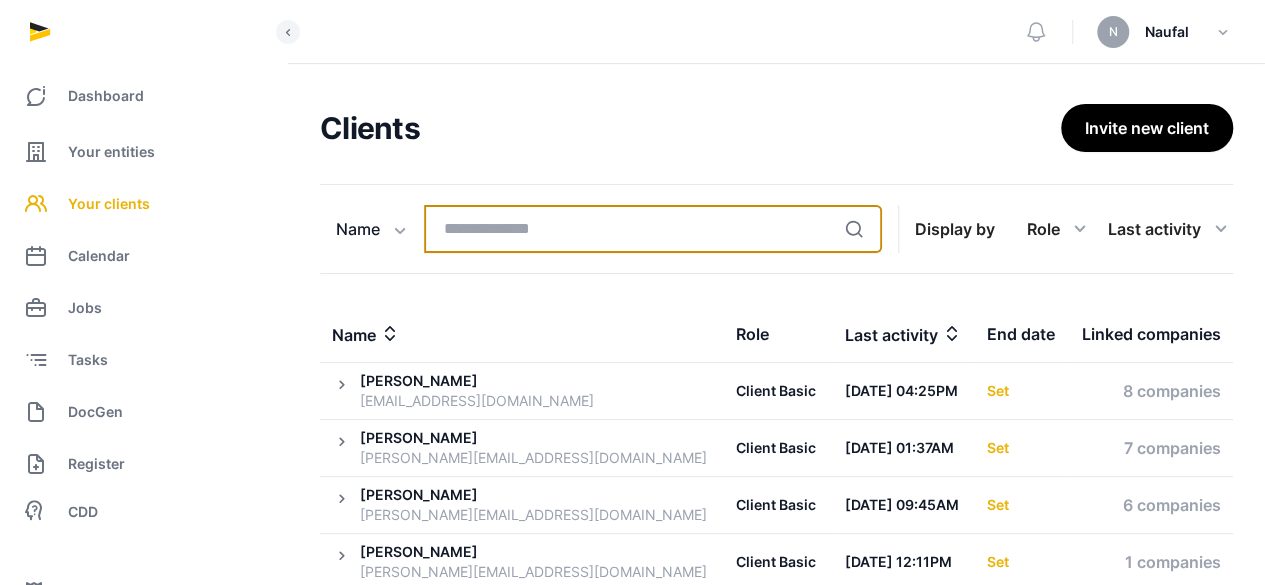 click at bounding box center [653, 229] 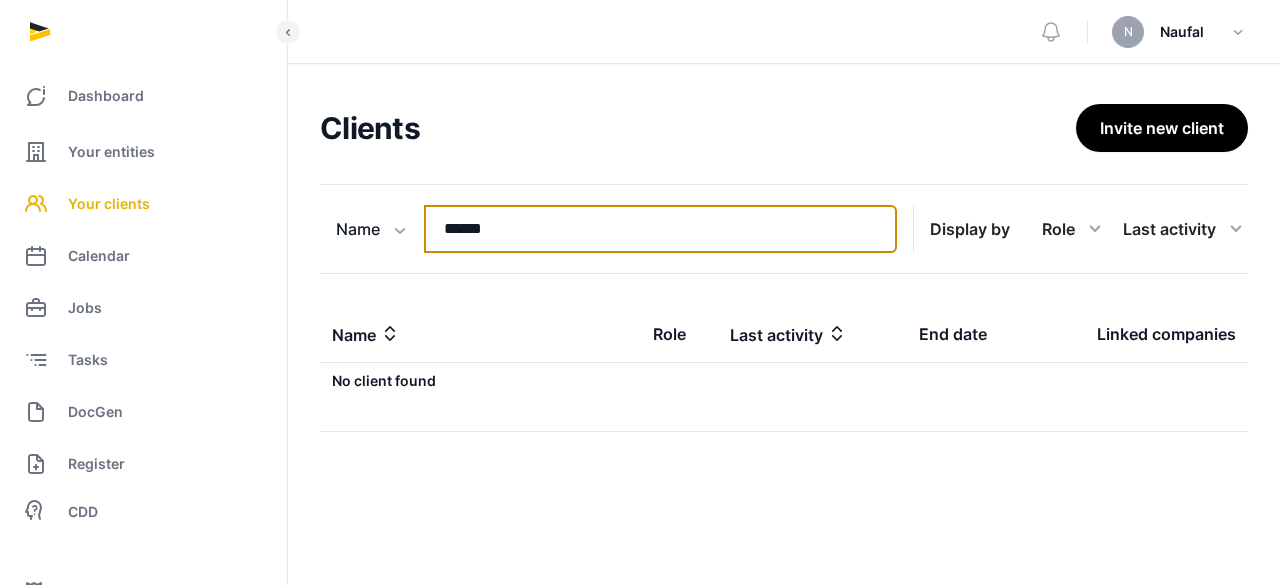 type on "******" 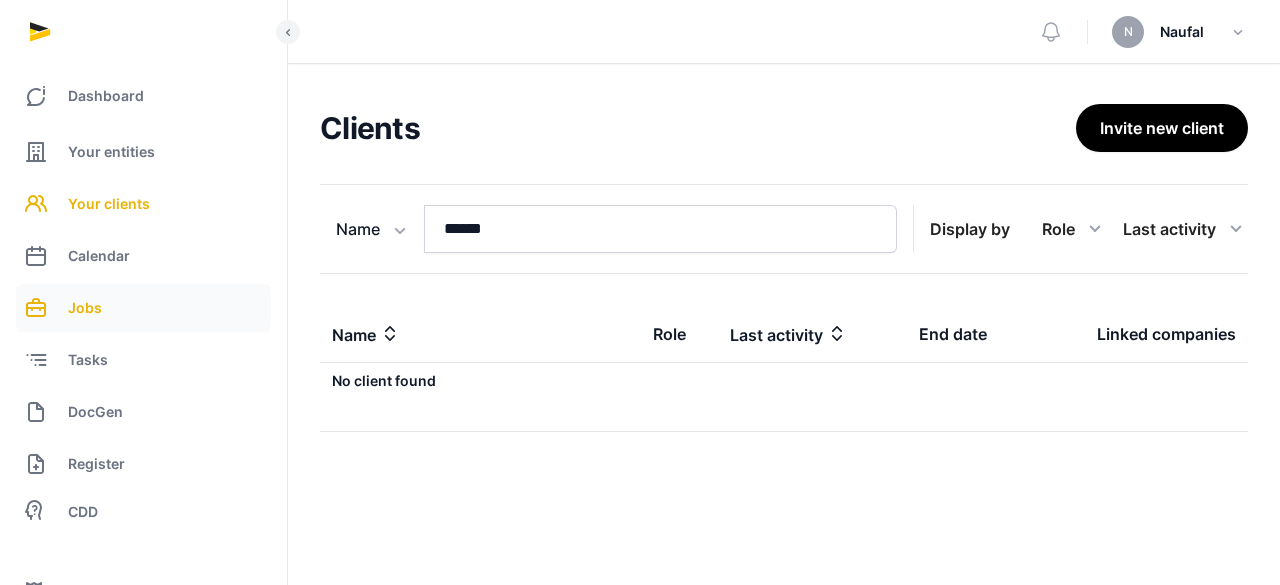 click on "Jobs" at bounding box center [143, 308] 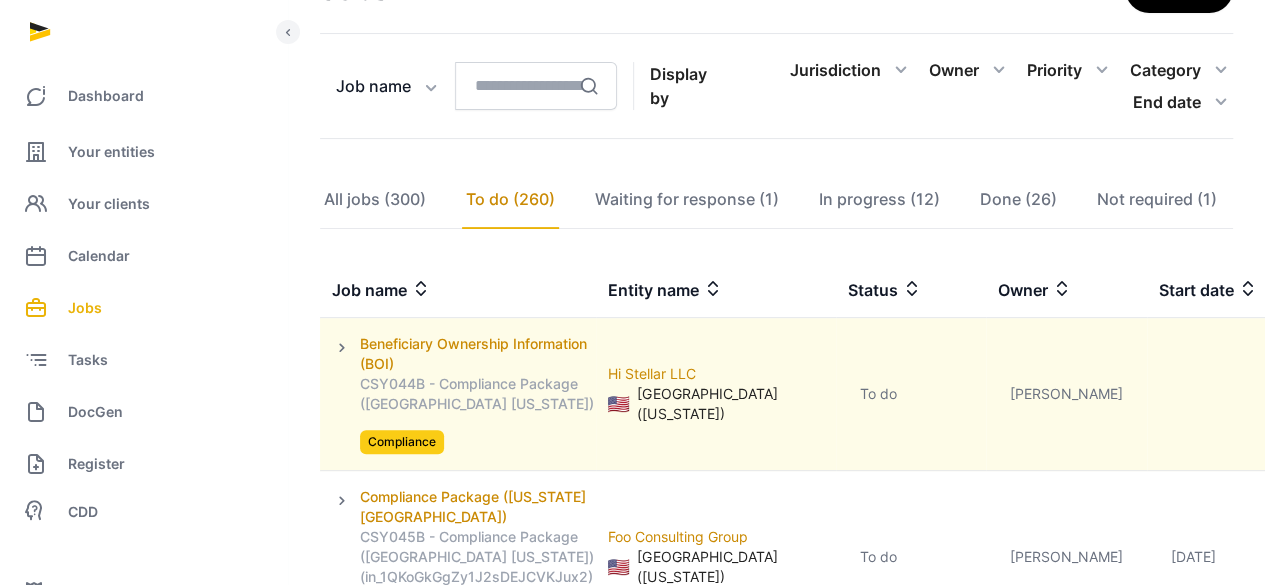 scroll, scrollTop: 300, scrollLeft: 0, axis: vertical 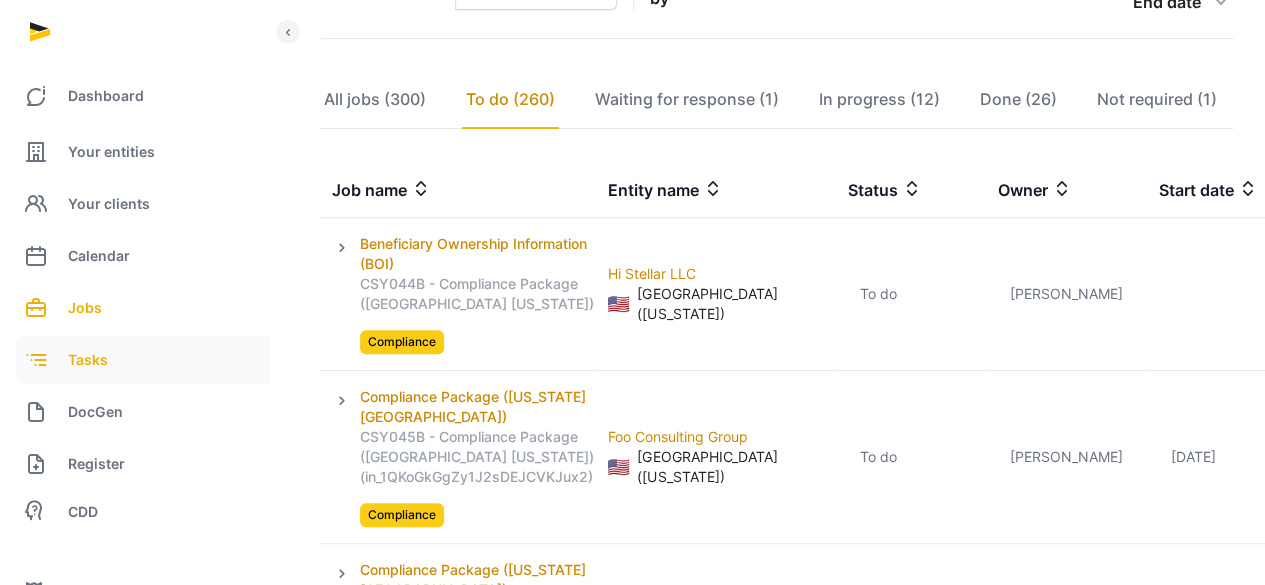 click on "Tasks" at bounding box center (143, 360) 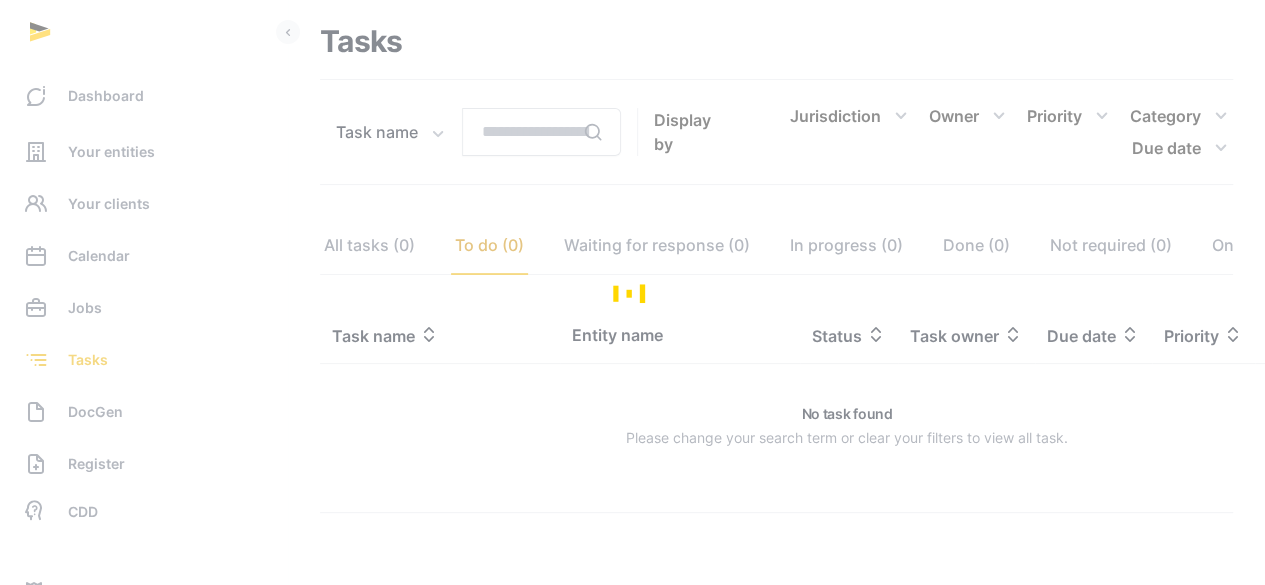 scroll, scrollTop: 170, scrollLeft: 0, axis: vertical 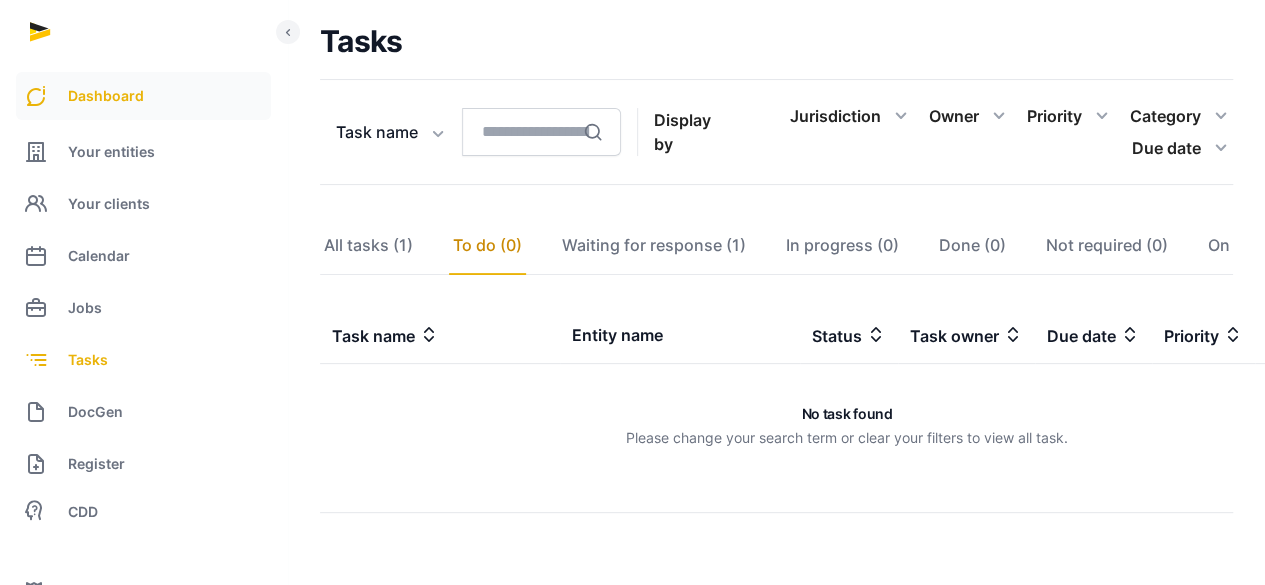 click on "Dashboard" at bounding box center [143, 96] 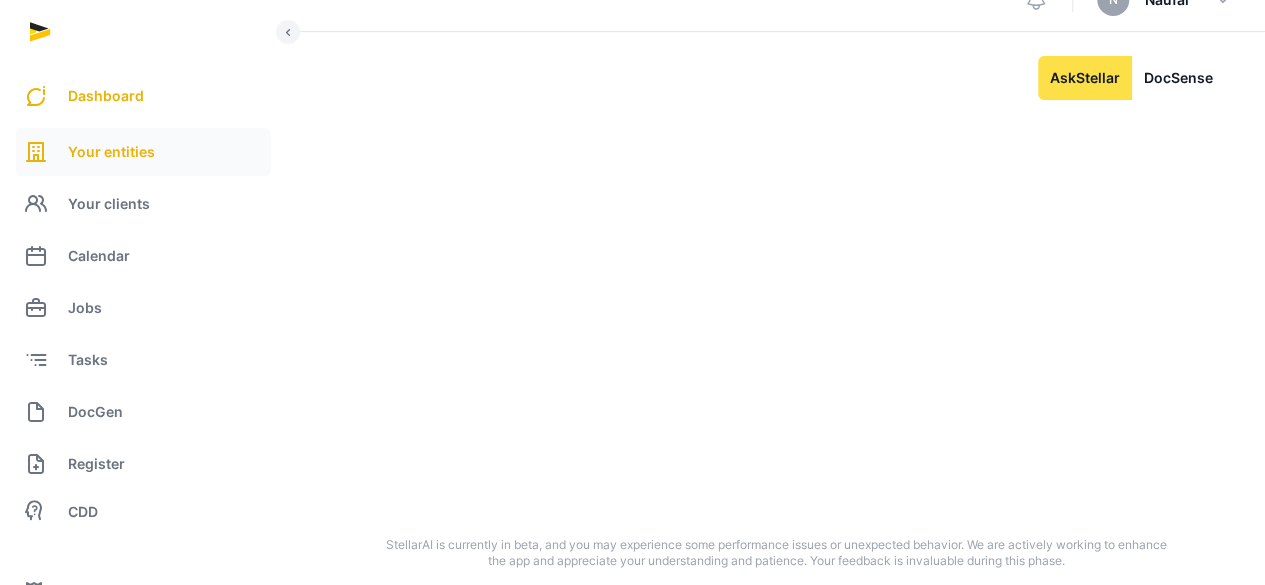 click on "Your entities" at bounding box center (143, 152) 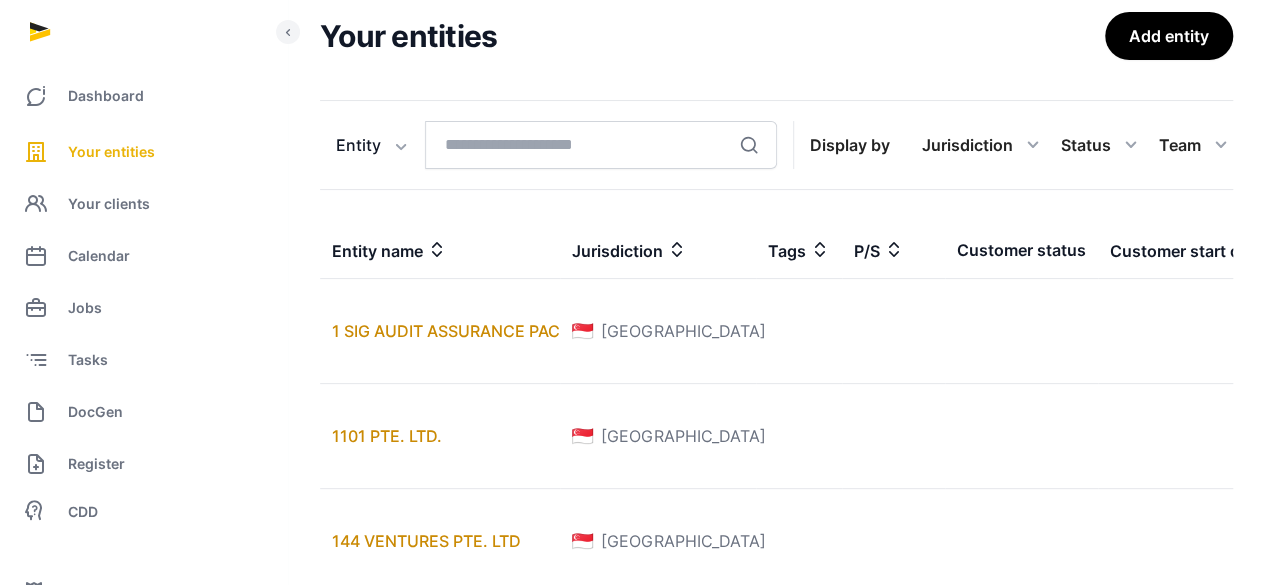 scroll, scrollTop: 300, scrollLeft: 0, axis: vertical 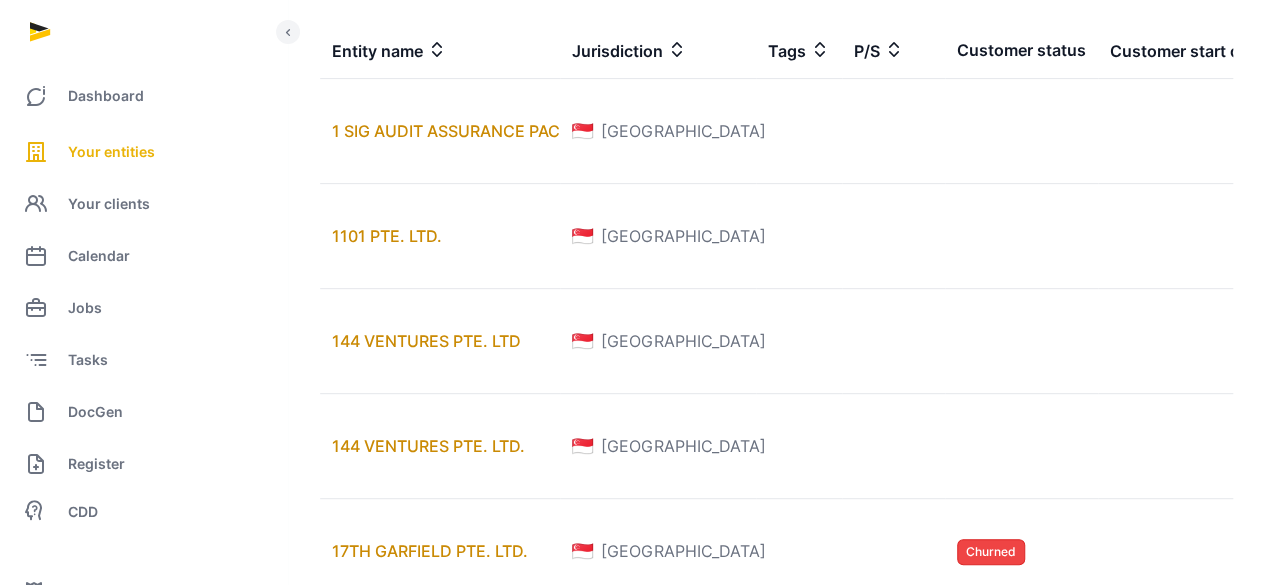 click at bounding box center (677, 50) 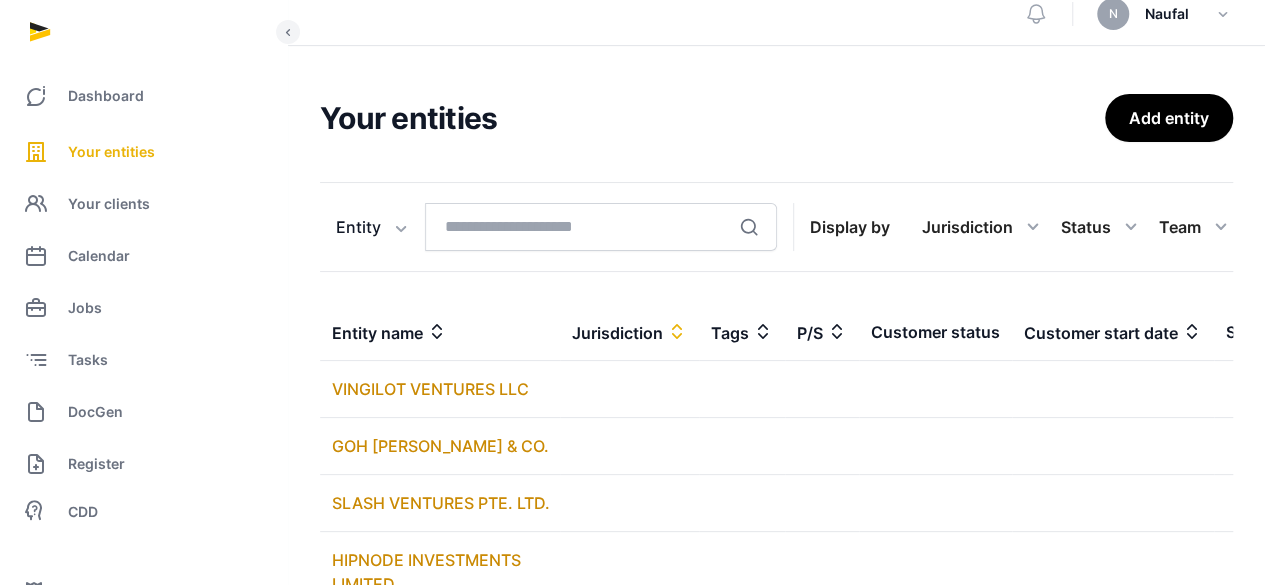 scroll, scrollTop: 0, scrollLeft: 0, axis: both 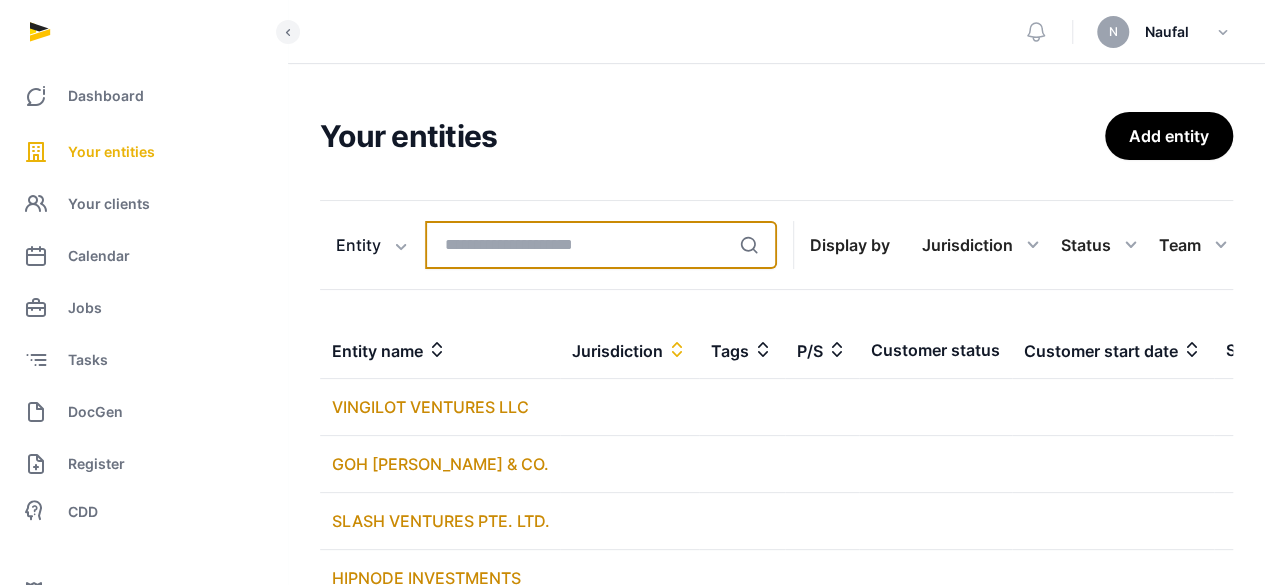click at bounding box center (601, 245) 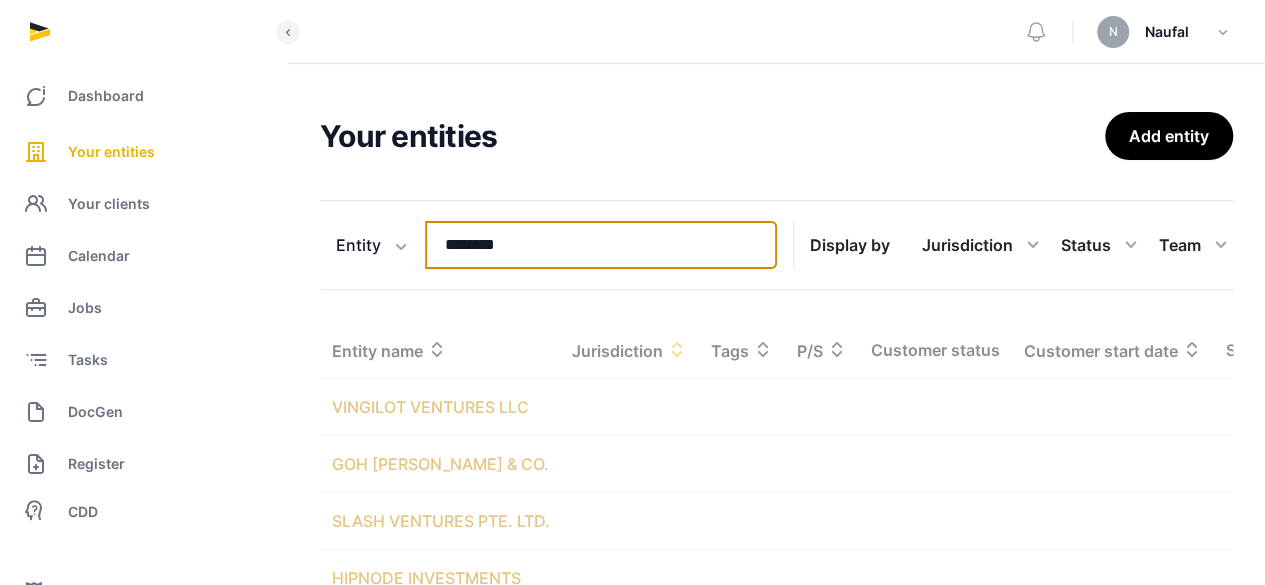 type on "********" 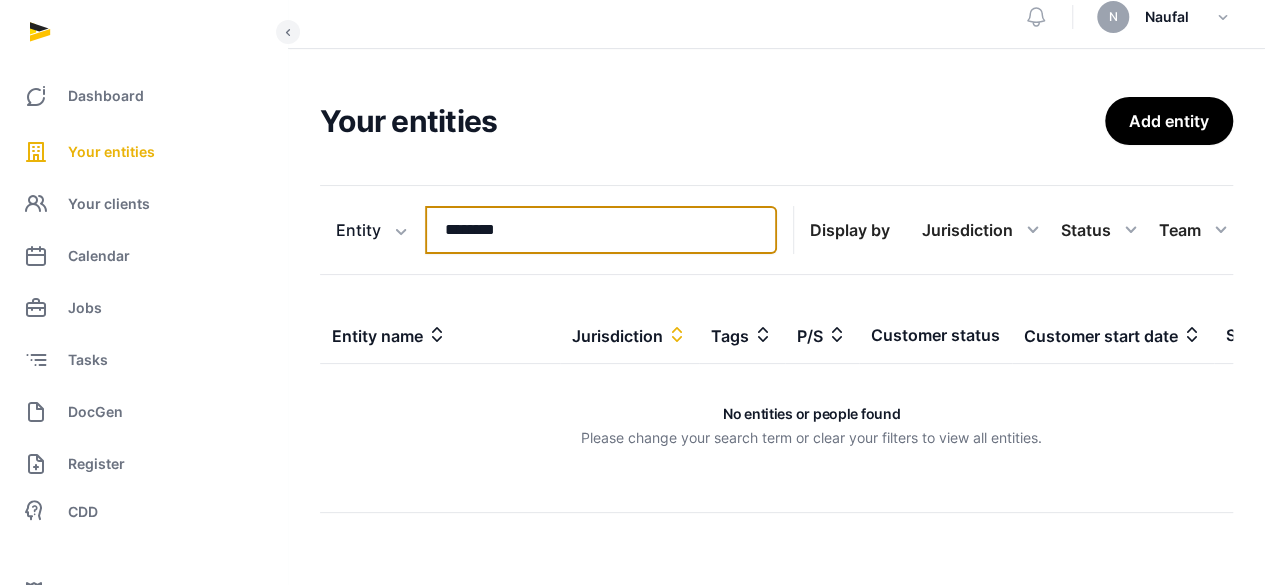 scroll, scrollTop: 28, scrollLeft: 0, axis: vertical 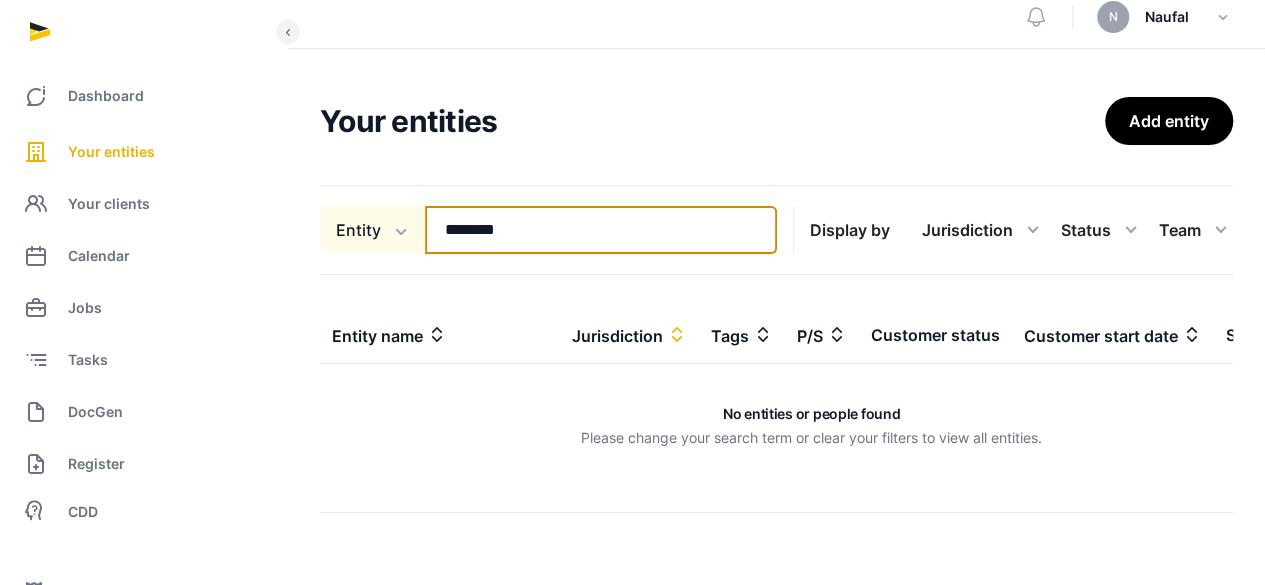 drag, startPoint x: 456, startPoint y: 203, endPoint x: 420, endPoint y: 202, distance: 36.013885 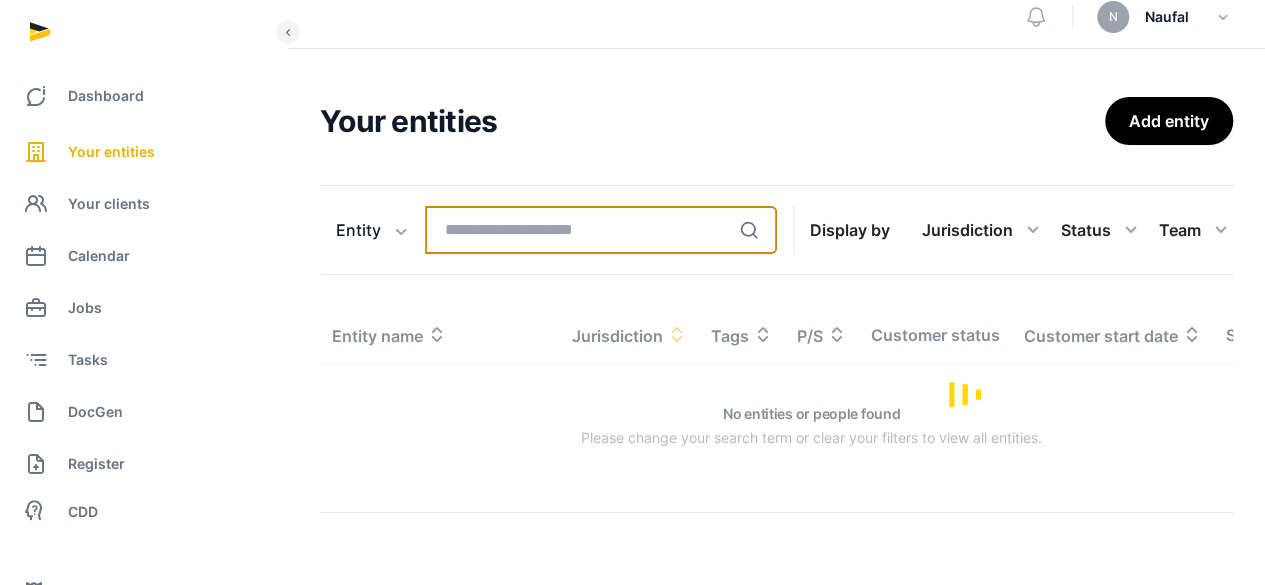 type 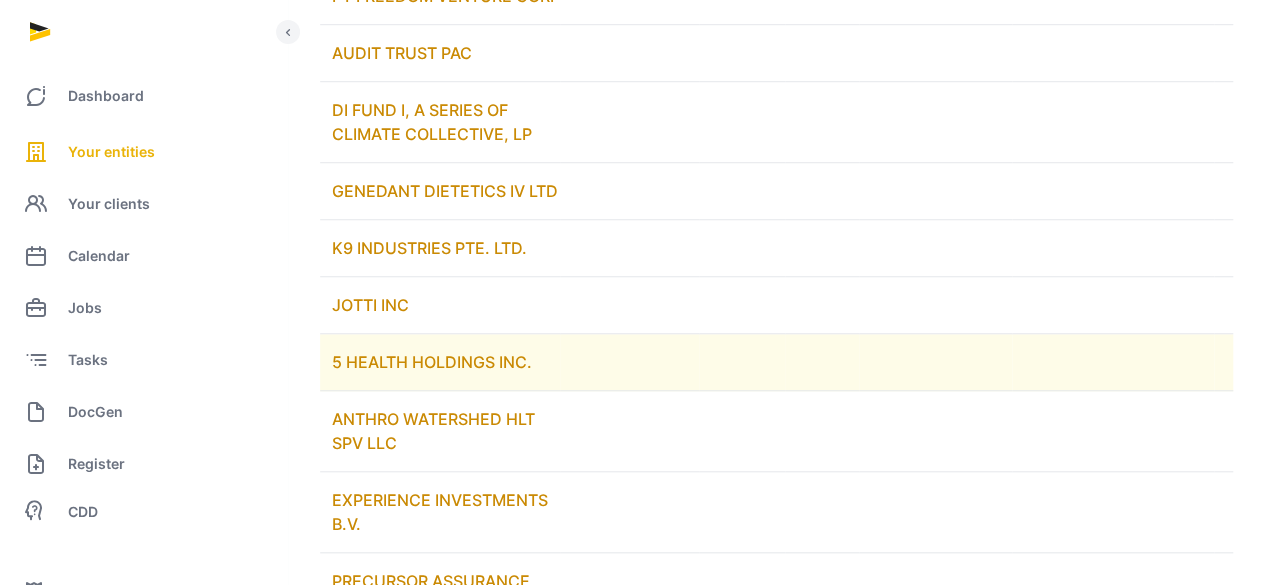 scroll, scrollTop: 1028, scrollLeft: 0, axis: vertical 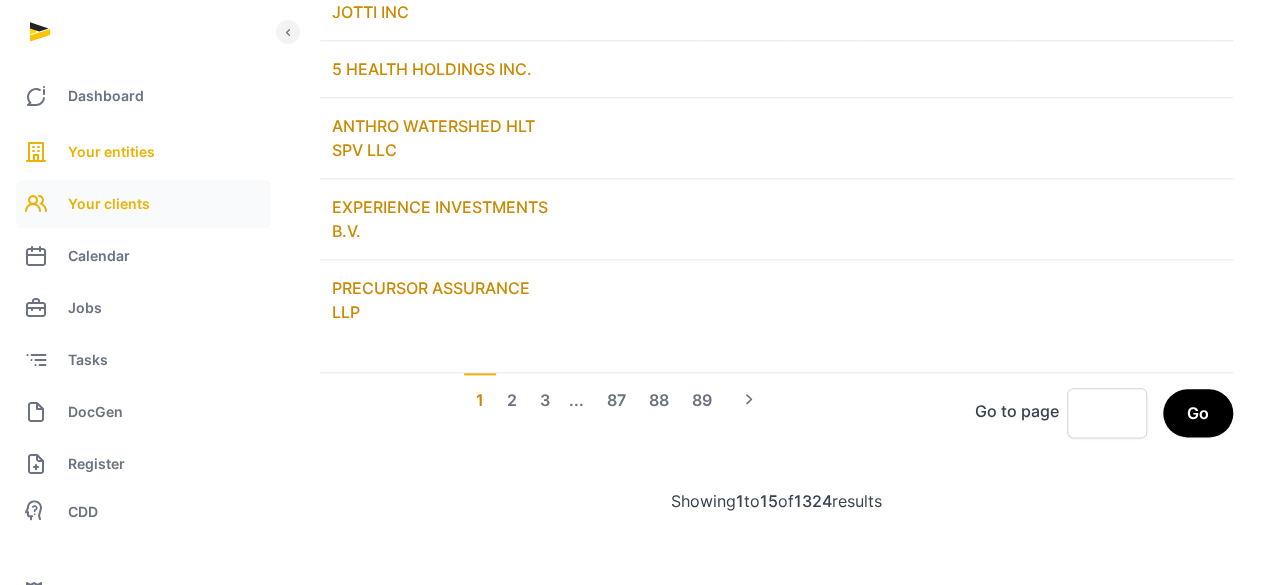 click on "Your clients" at bounding box center [109, 204] 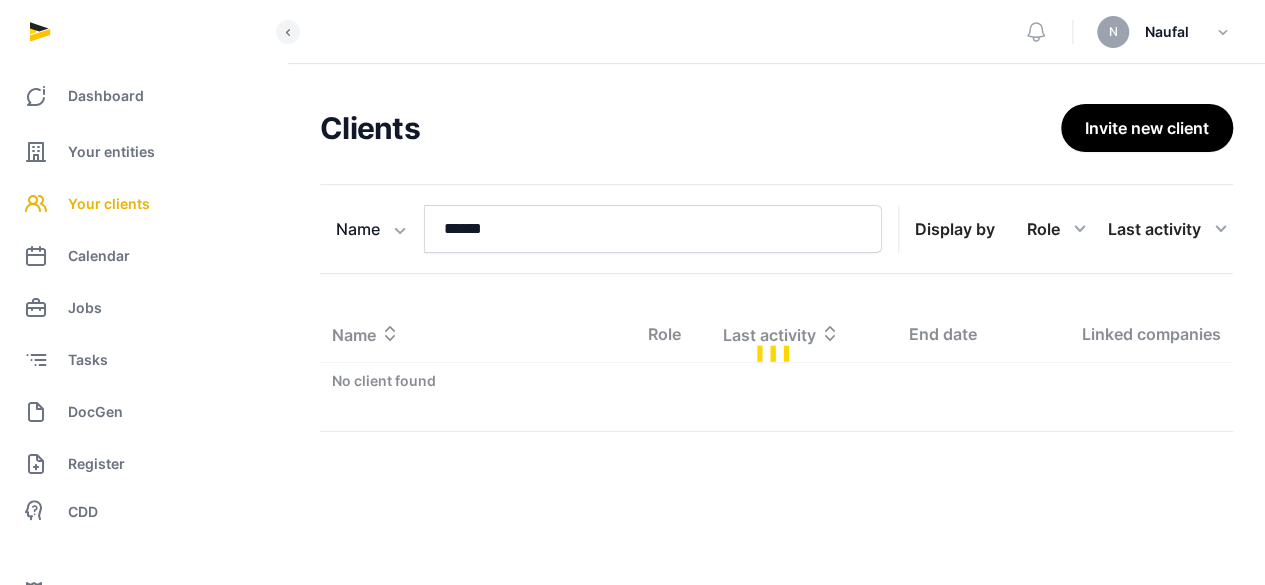 scroll, scrollTop: 0, scrollLeft: 0, axis: both 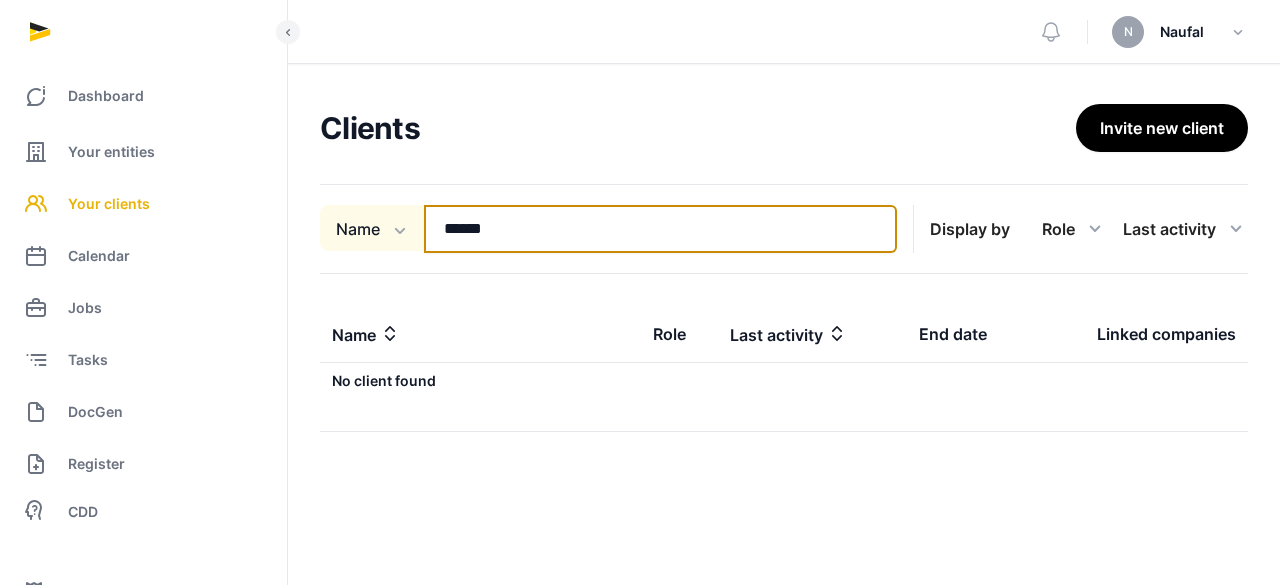 drag, startPoint x: 562, startPoint y: 238, endPoint x: 414, endPoint y: 239, distance: 148.00337 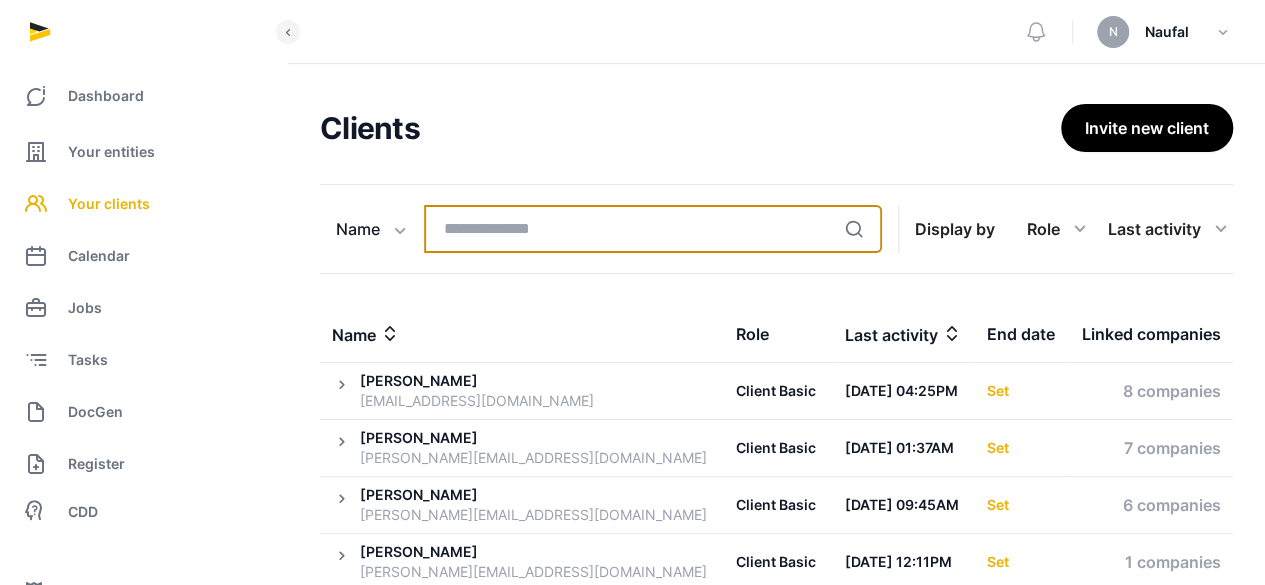 click at bounding box center (653, 229) 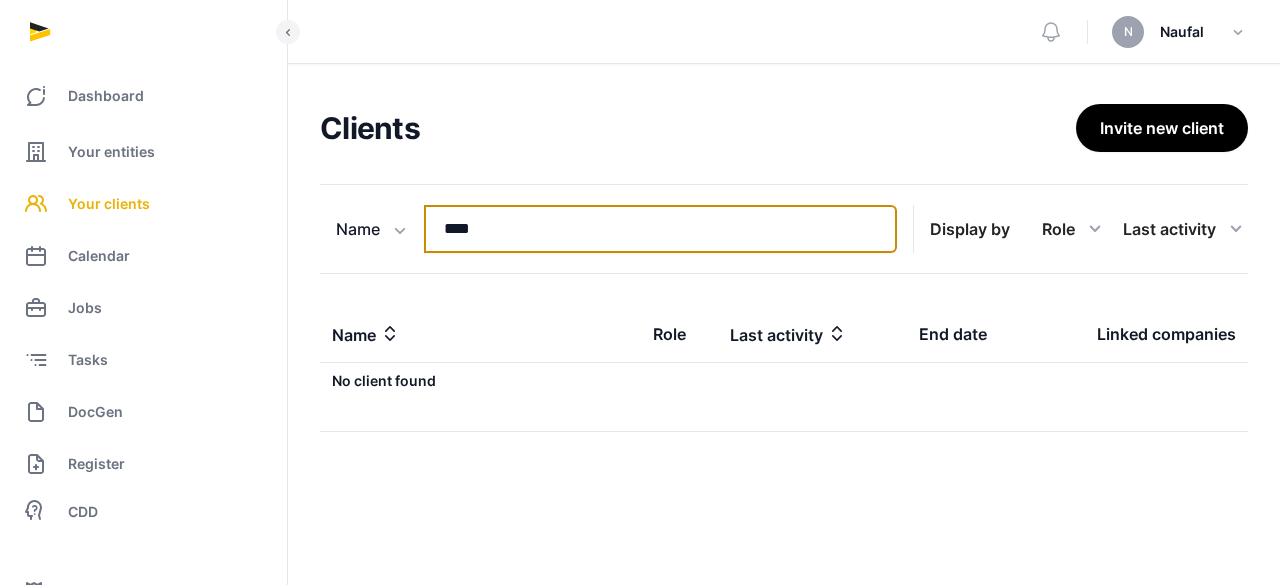 type on "****" 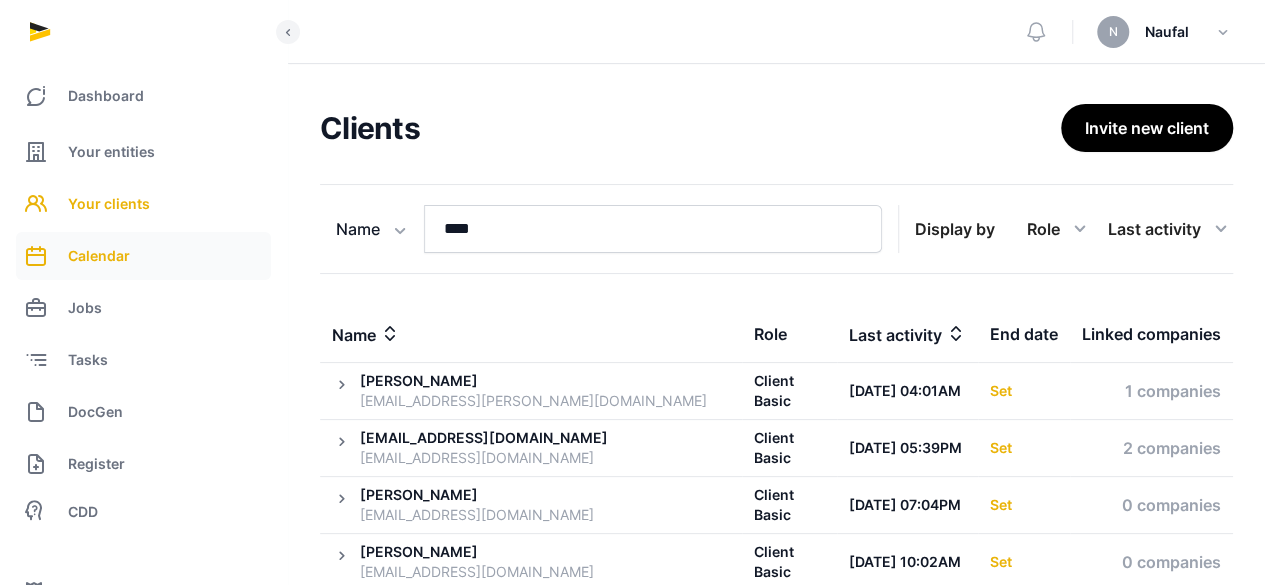 click on "Calendar" at bounding box center (143, 256) 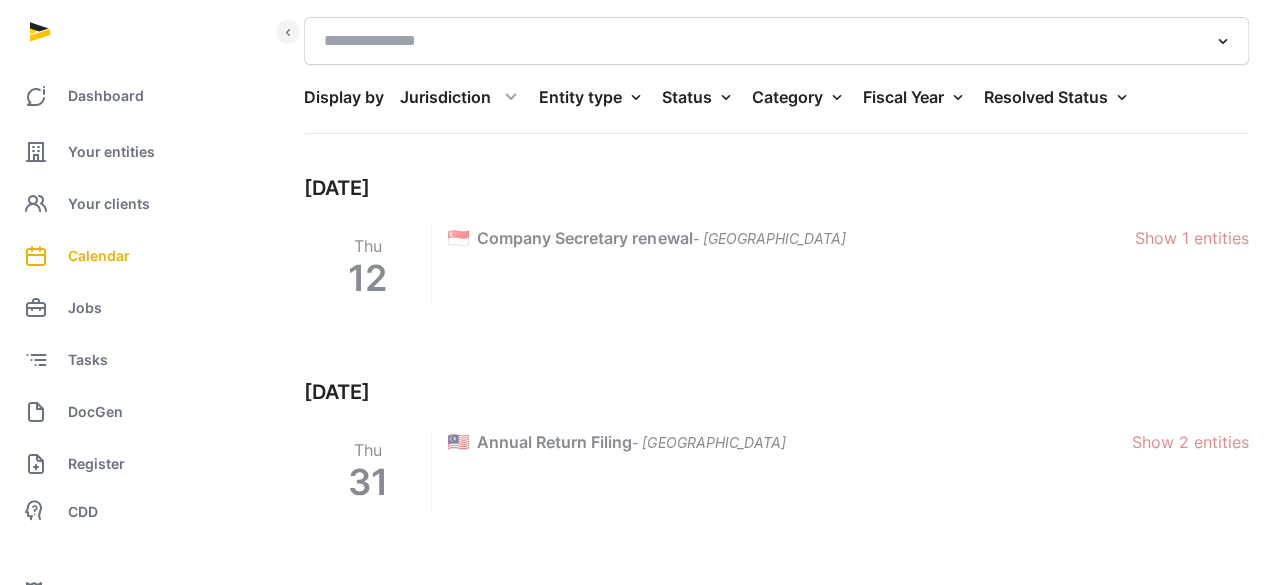 scroll, scrollTop: 300, scrollLeft: 0, axis: vertical 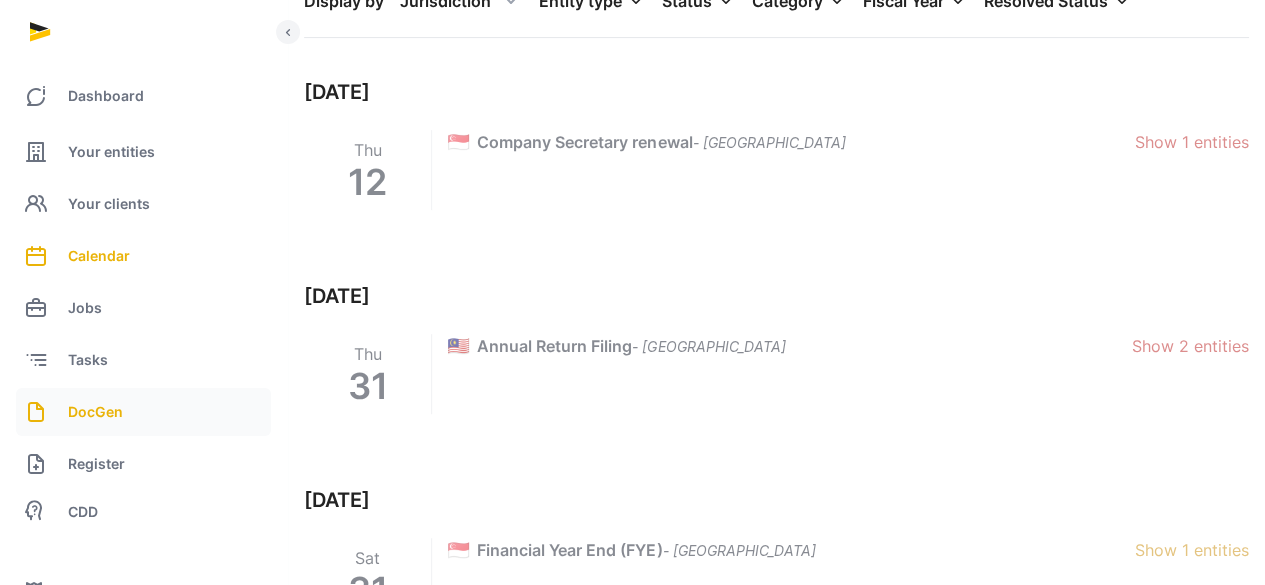 click on "DocGen" at bounding box center (143, 412) 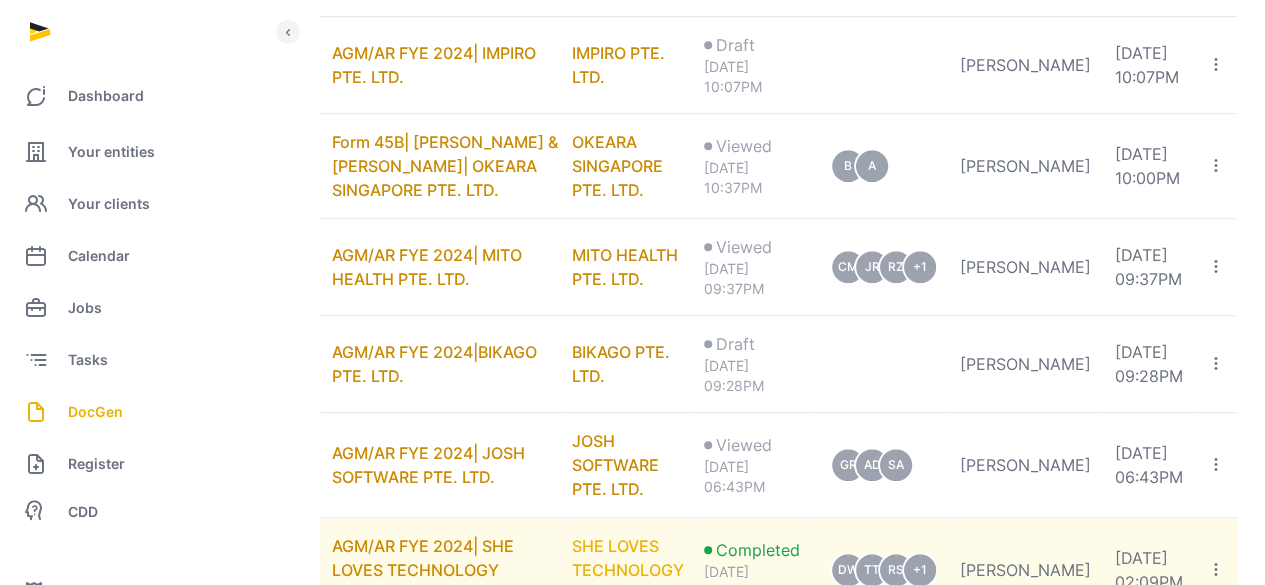 scroll, scrollTop: 300, scrollLeft: 0, axis: vertical 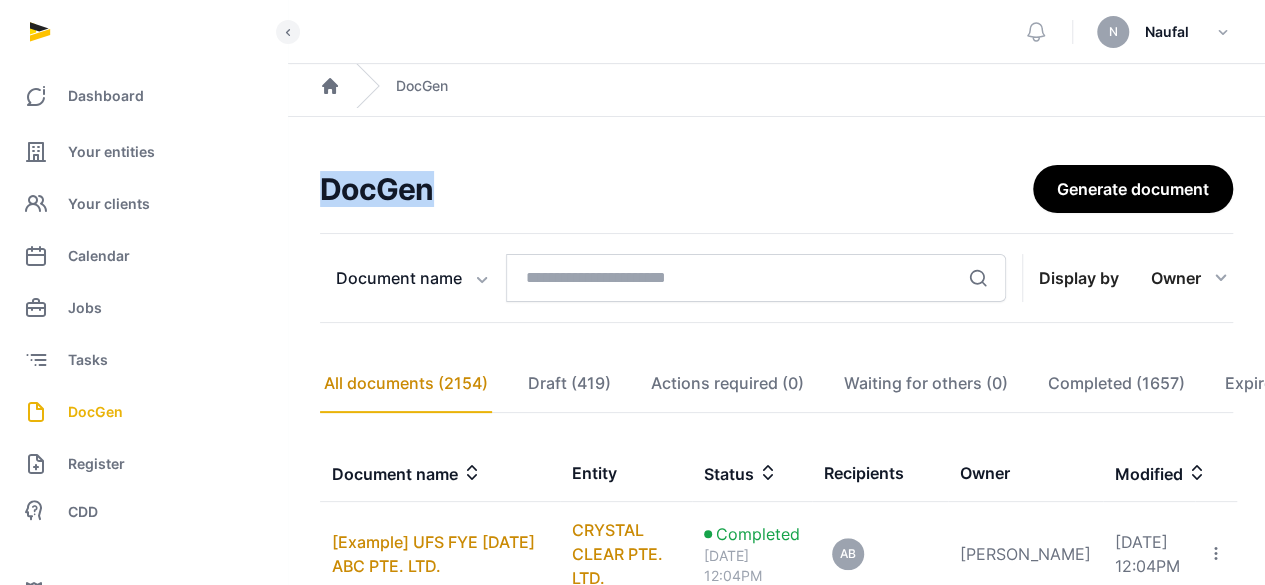 drag, startPoint x: 452, startPoint y: 187, endPoint x: 325, endPoint y: 196, distance: 127.3185 